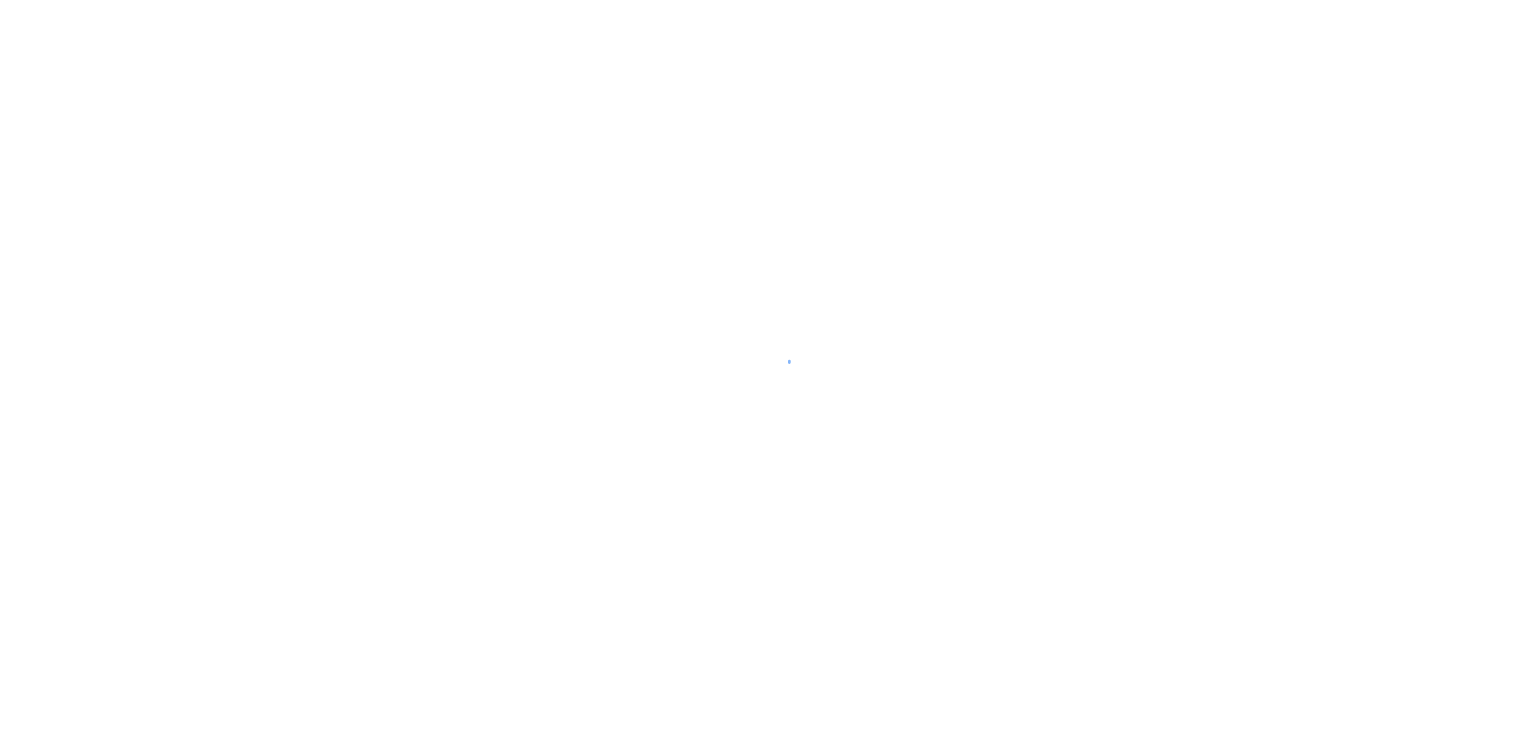 scroll, scrollTop: 0, scrollLeft: 0, axis: both 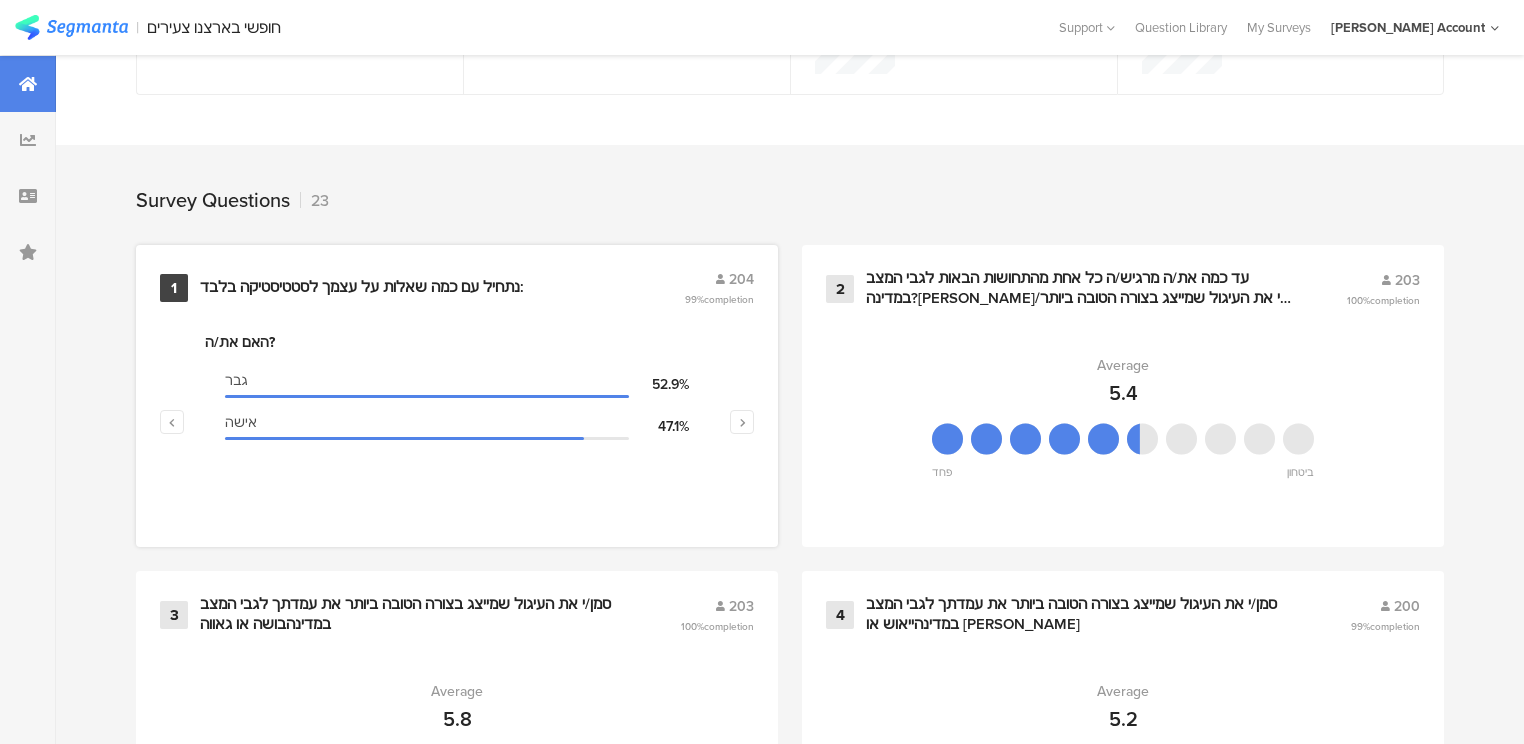 click on "נתחיל עם כמה שאלות על עצמך לסטטיסטיקה בלבד:" at bounding box center [362, 288] 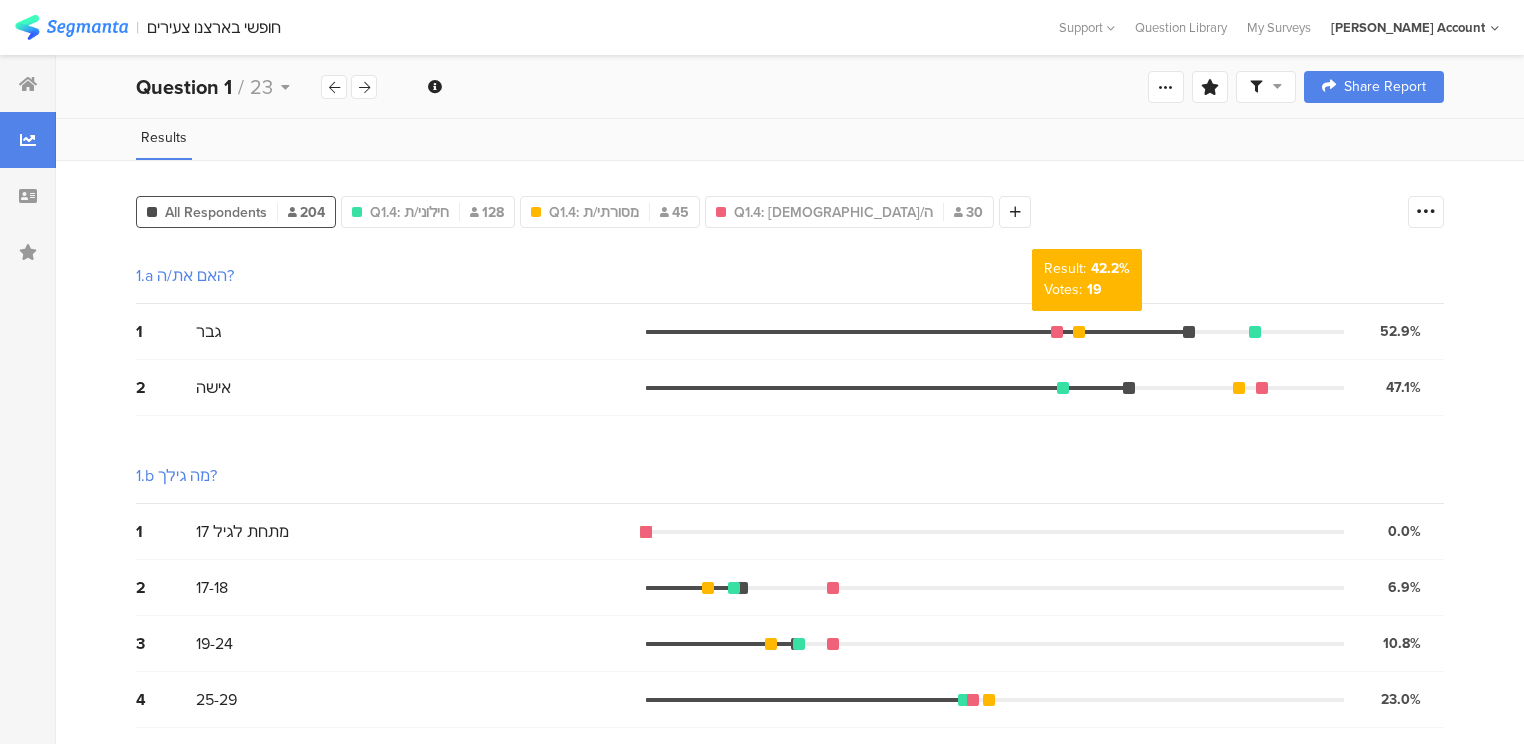 scroll, scrollTop: 320, scrollLeft: 0, axis: vertical 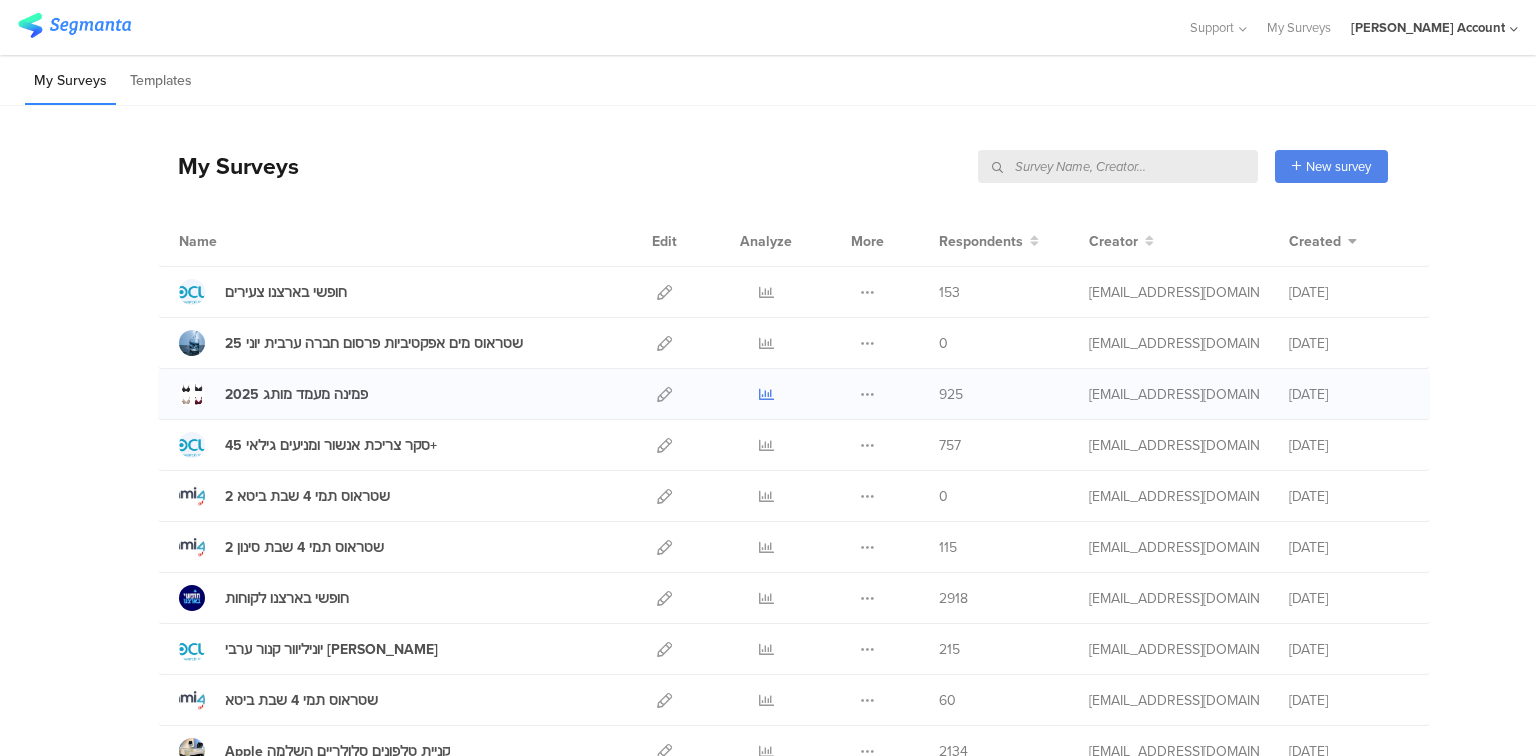 click at bounding box center (766, 394) 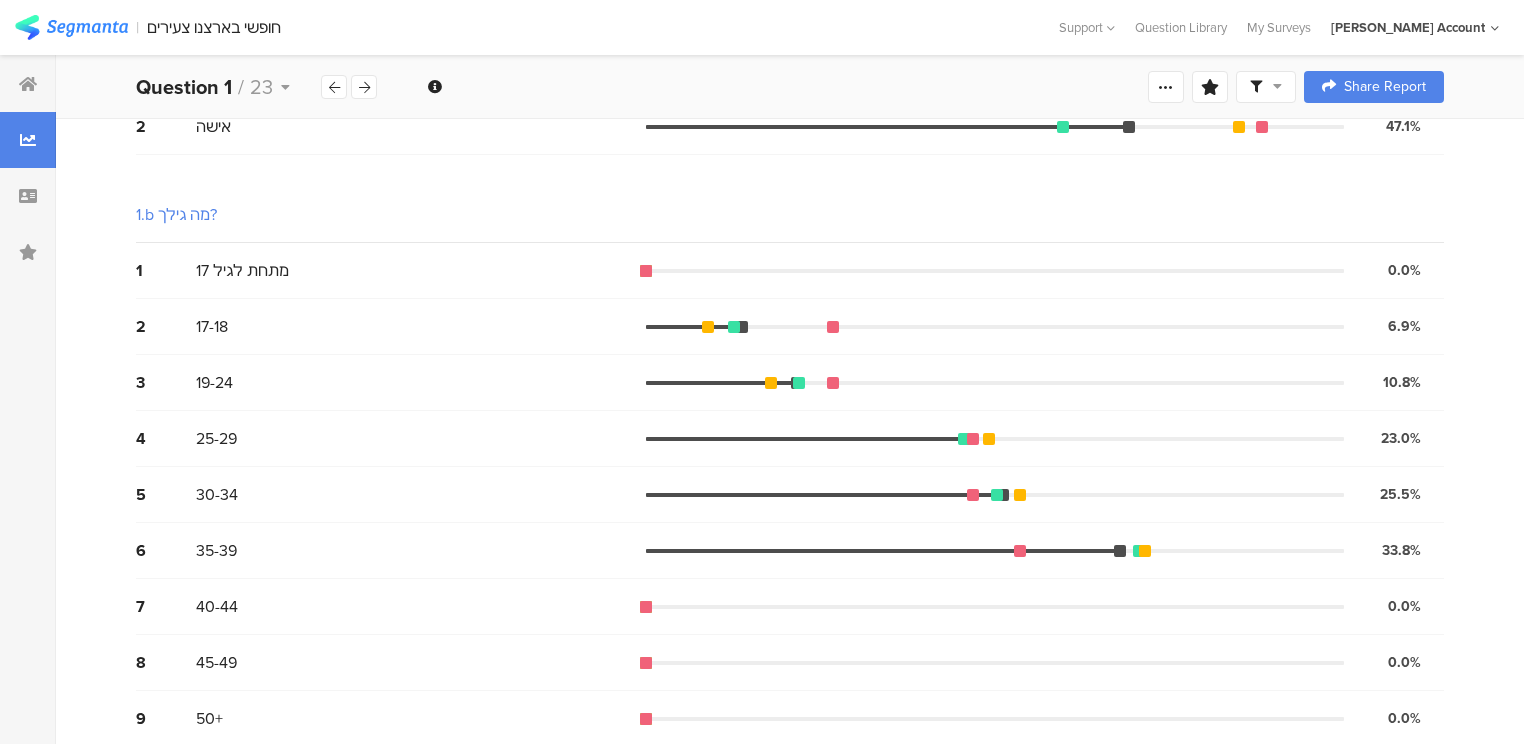 scroll, scrollTop: 0, scrollLeft: 0, axis: both 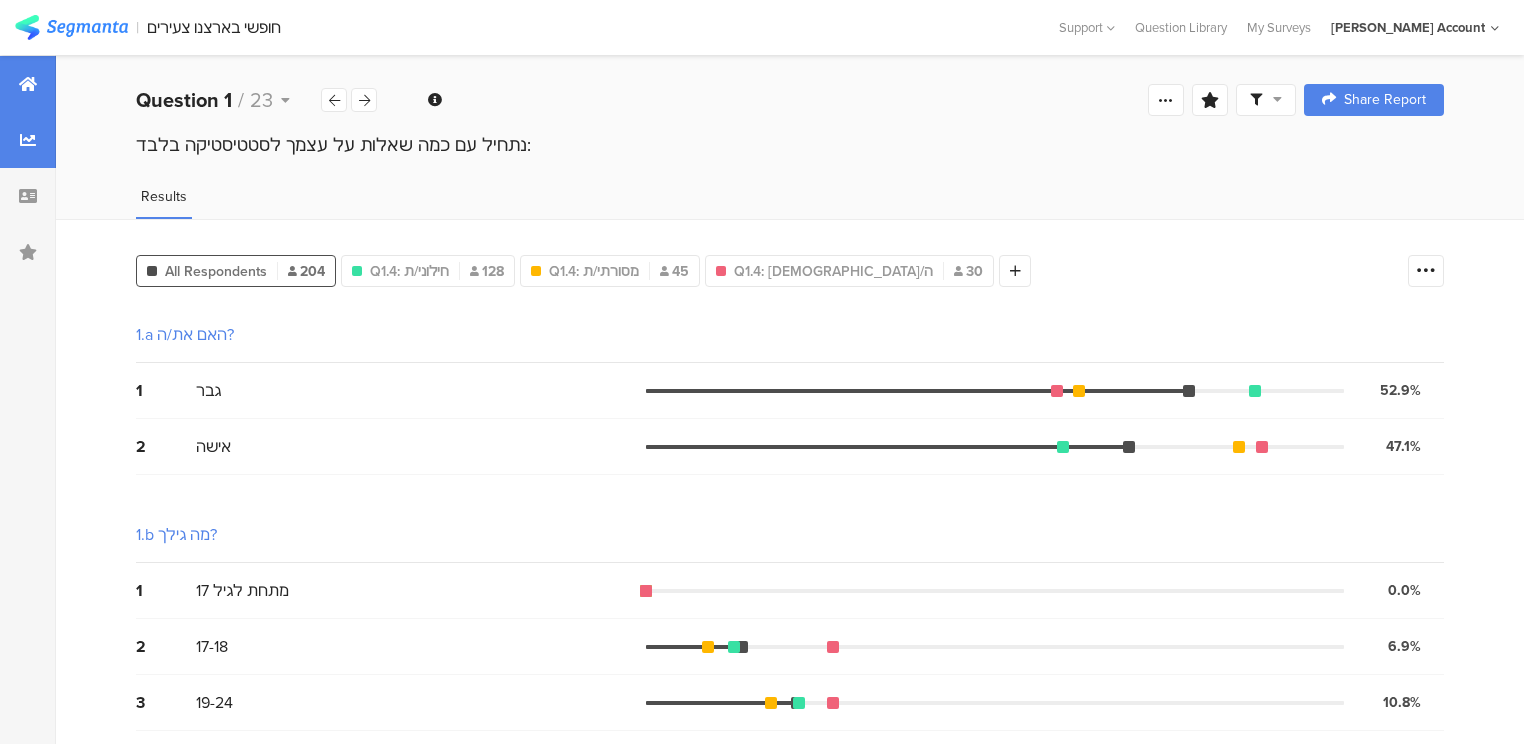 click at bounding box center [28, 84] 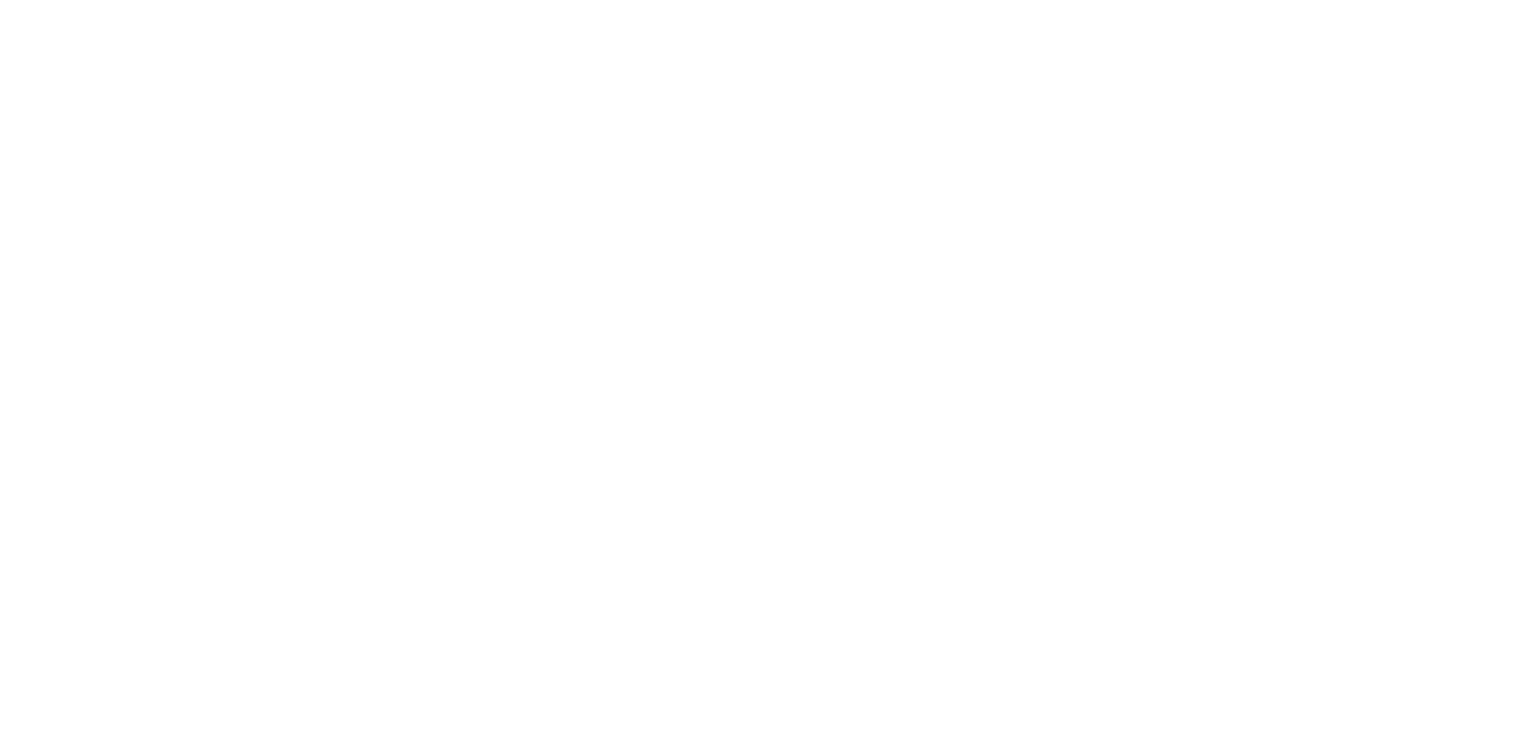 scroll, scrollTop: 0, scrollLeft: 0, axis: both 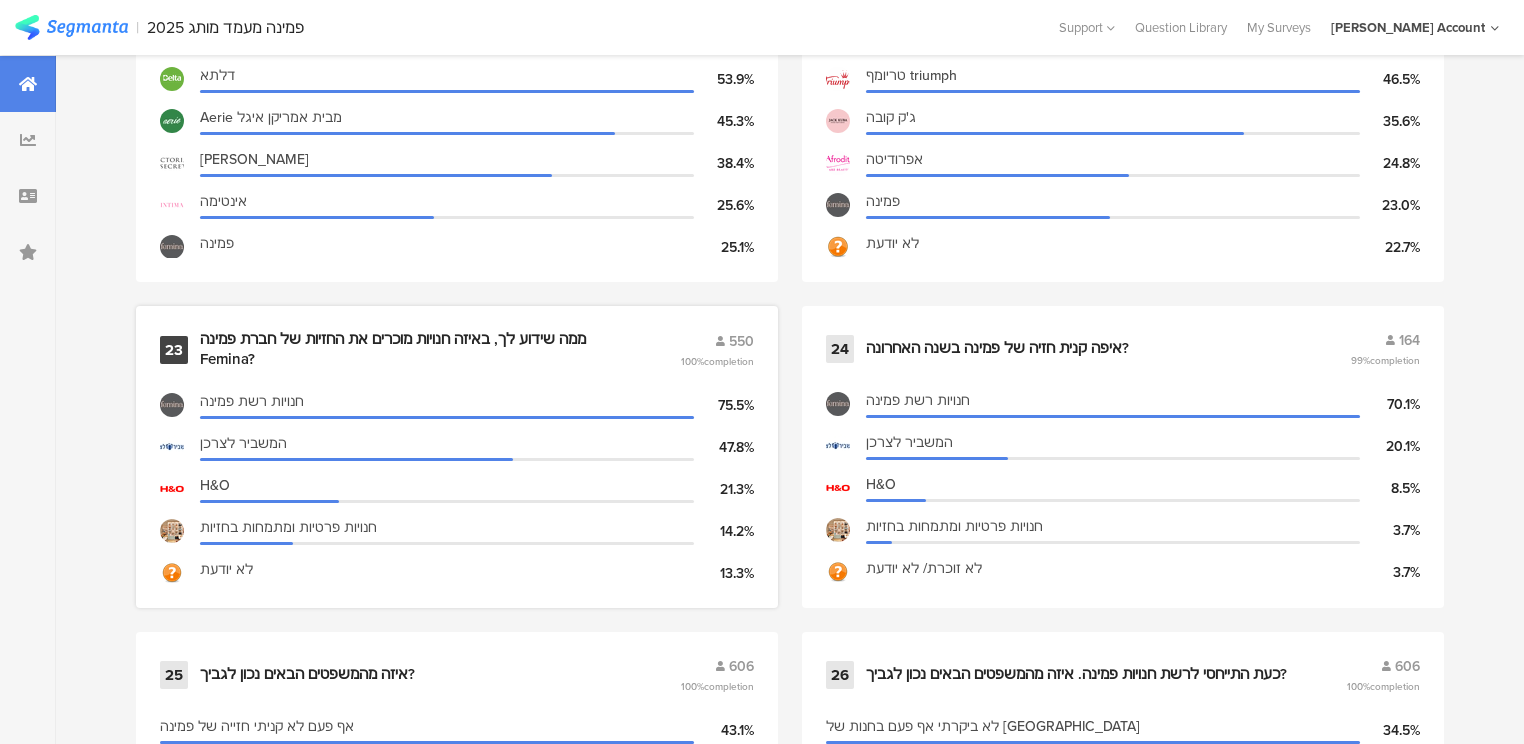 click on "ממה שידוע לך, באיזה חנויות מוכרים את החזיות של חברת פמינה Femina?" at bounding box center [416, 349] 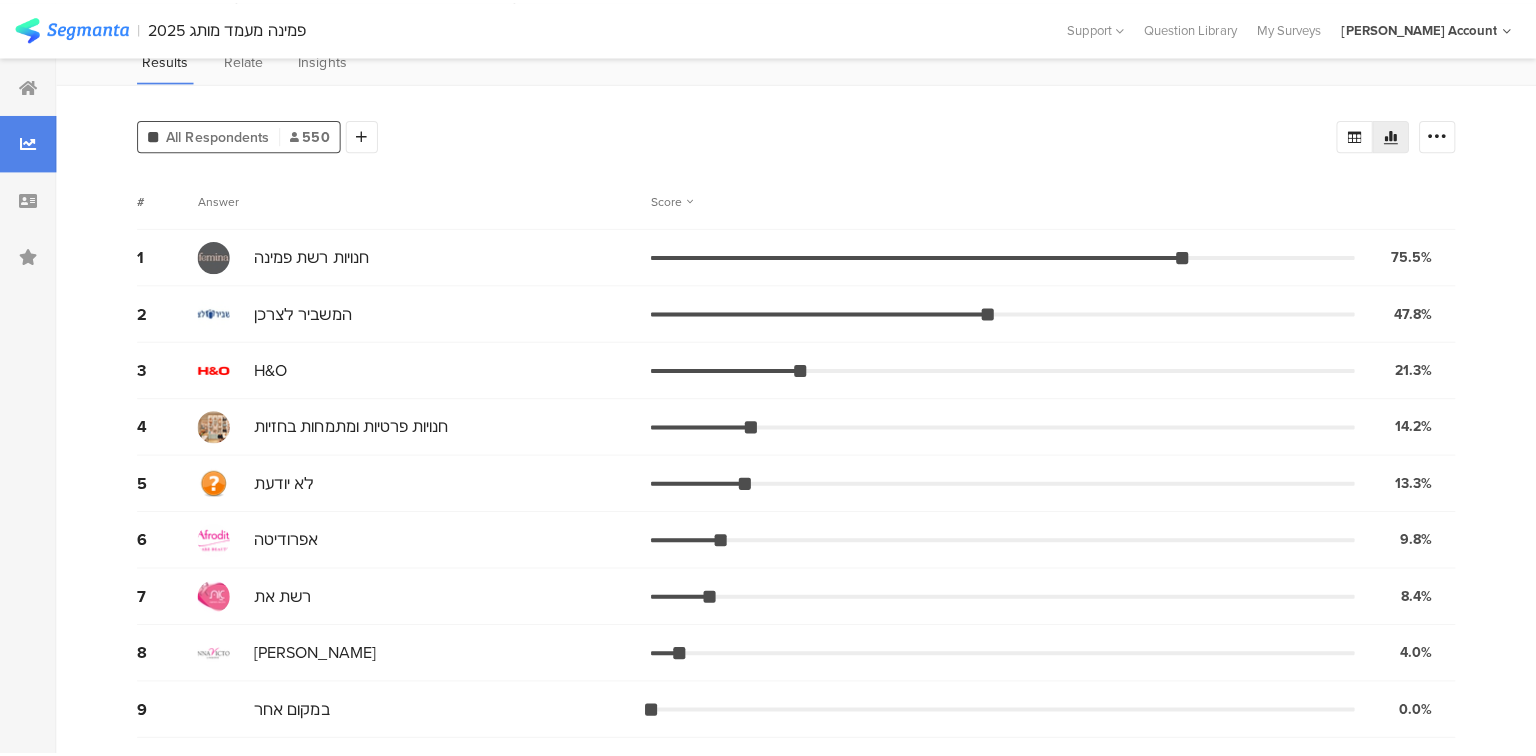 scroll, scrollTop: 0, scrollLeft: 0, axis: both 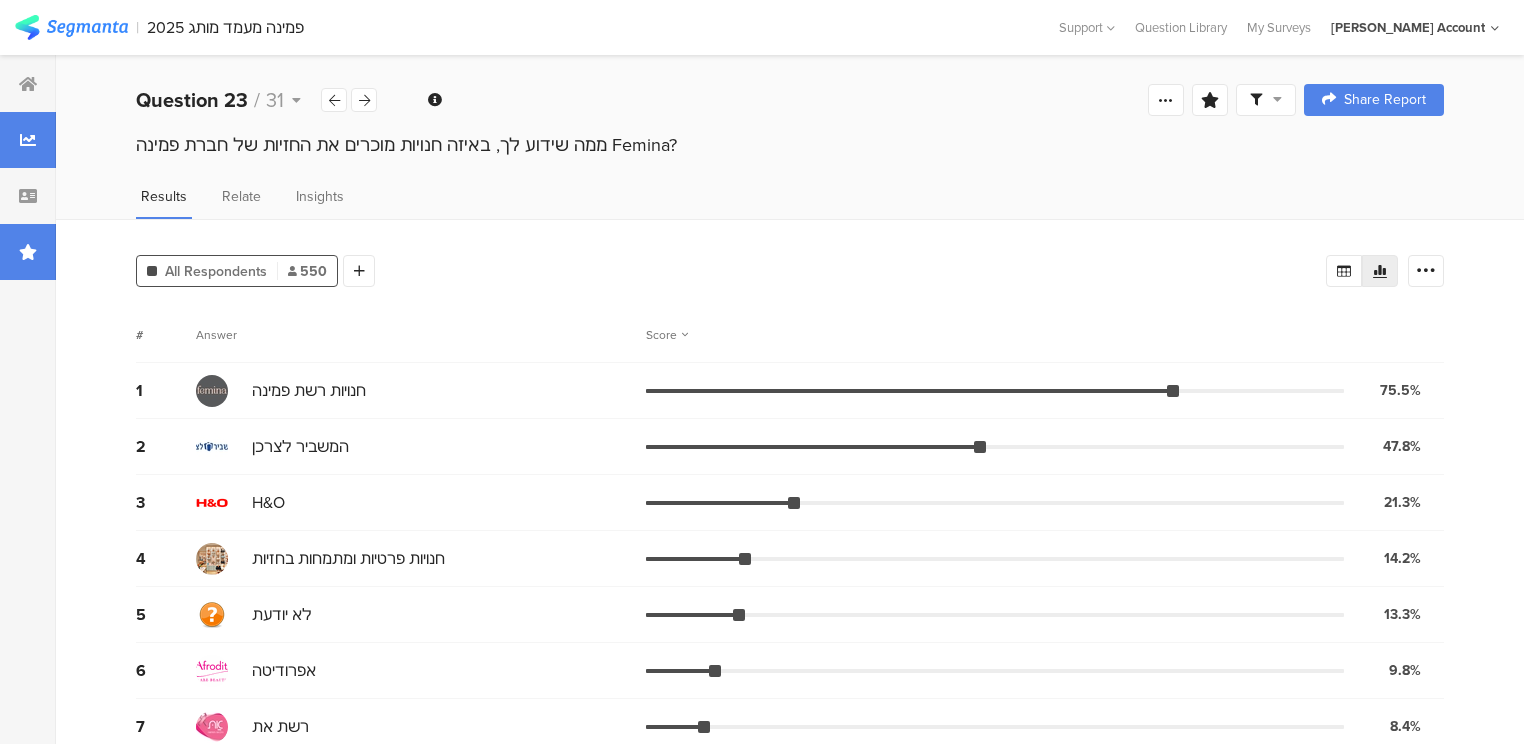 click at bounding box center (28, 252) 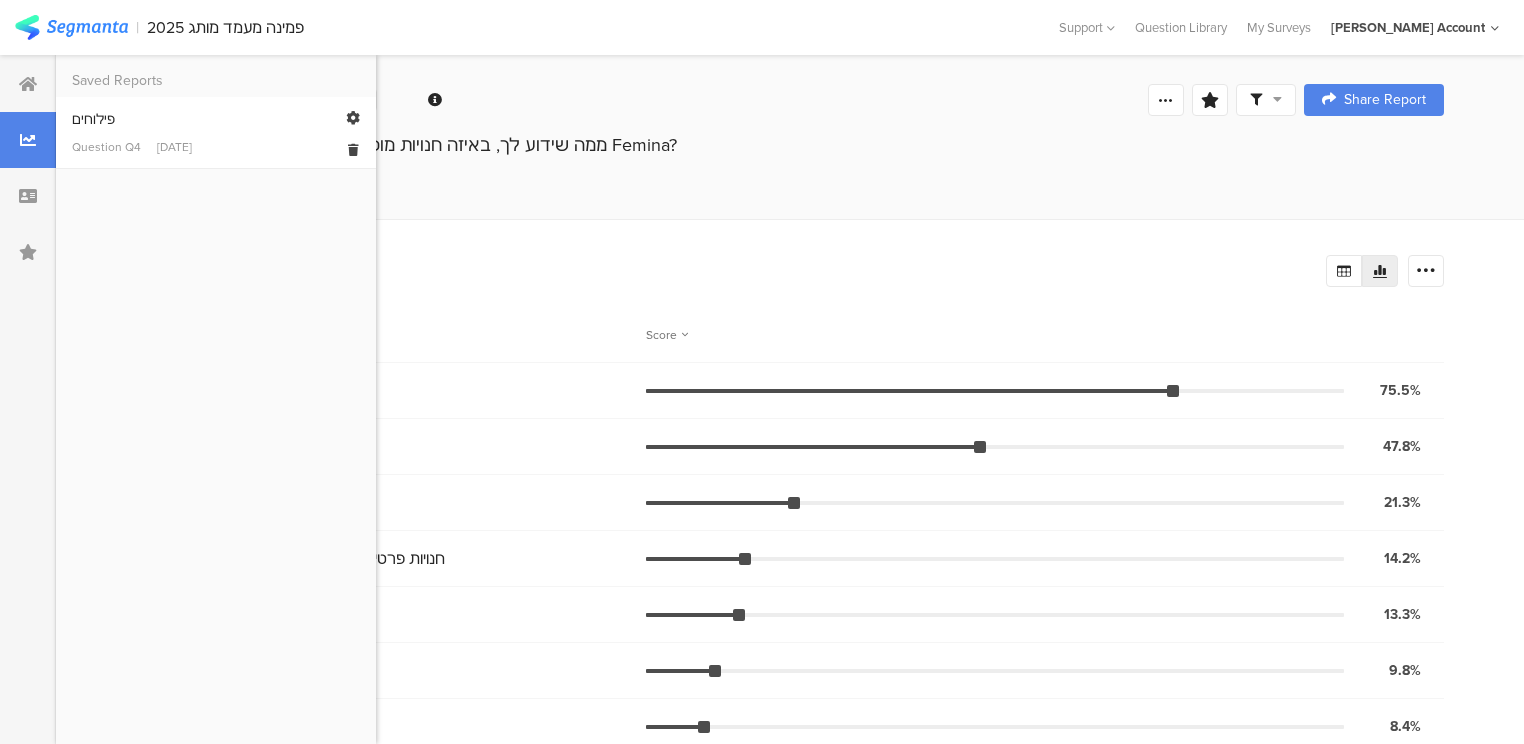 click on "Warning Yes, continue   No, cancel   פילוחים   Question Q4   [DATE]   Edit Saved Item   Name   פילוחים           Save   Cancel" at bounding box center (216, 133) 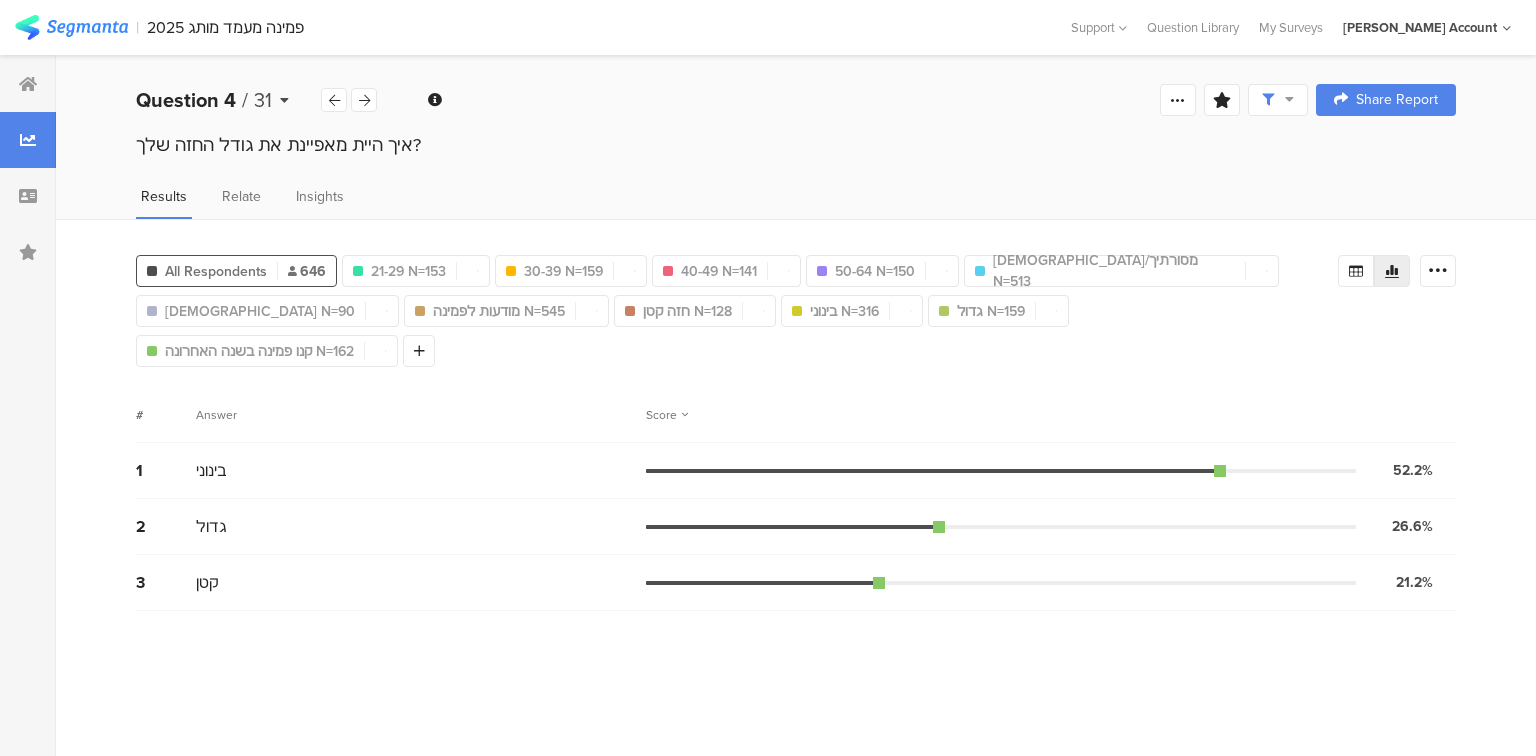 click on "Question 4" at bounding box center [186, 100] 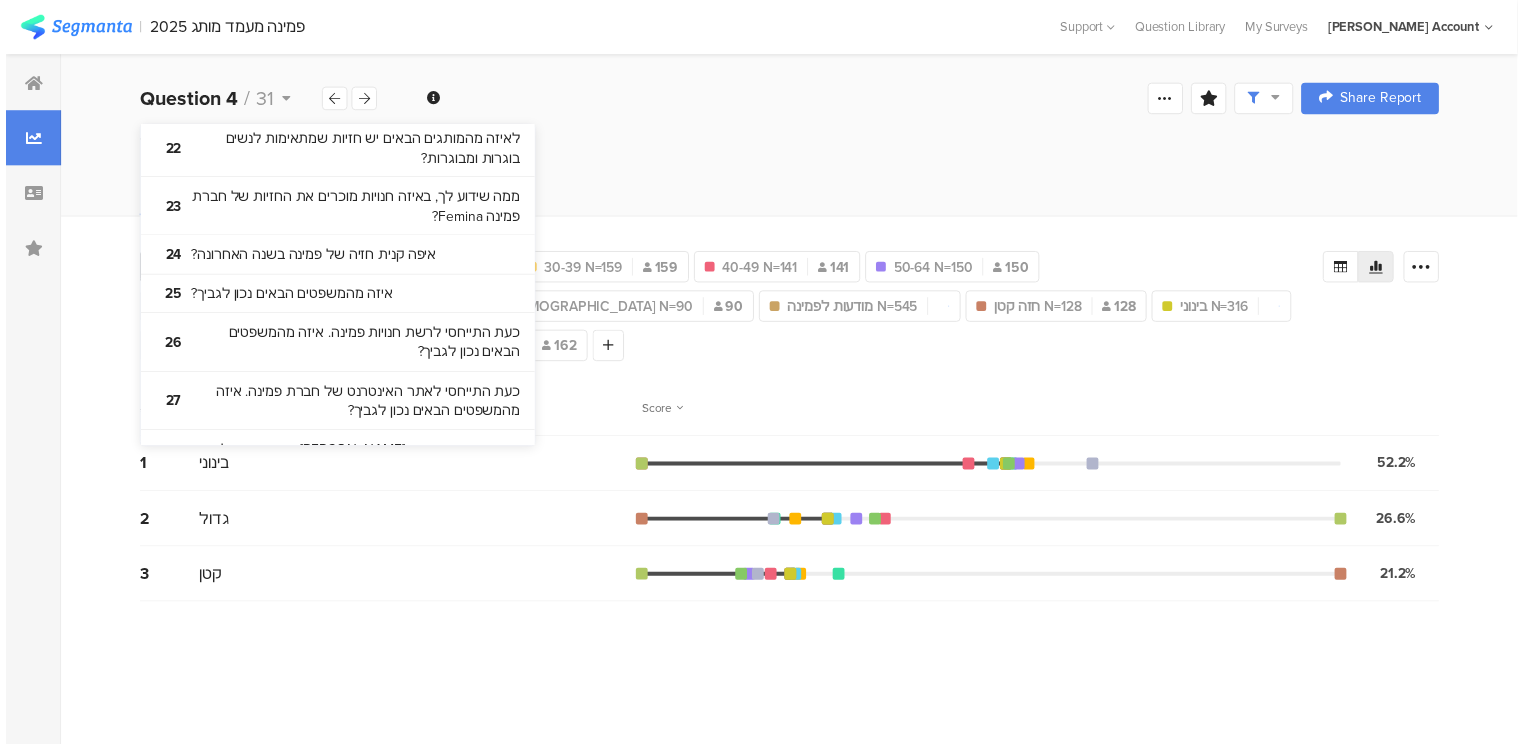 scroll, scrollTop: 1547, scrollLeft: 0, axis: vertical 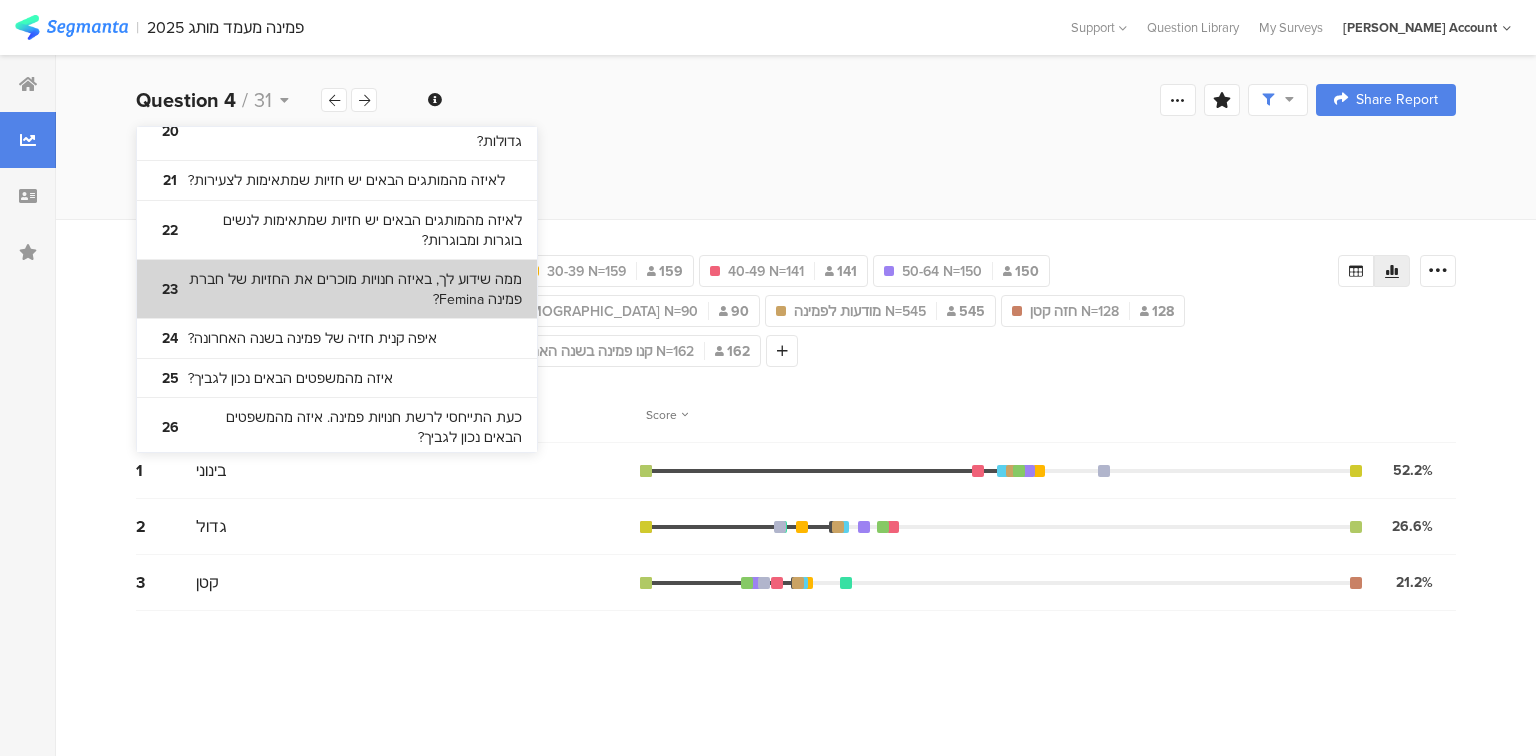 click on "ממה שידוע לך, באיזה חנויות מוכרים את החזיות של חברת פמינה Femina?" at bounding box center [355, 289] 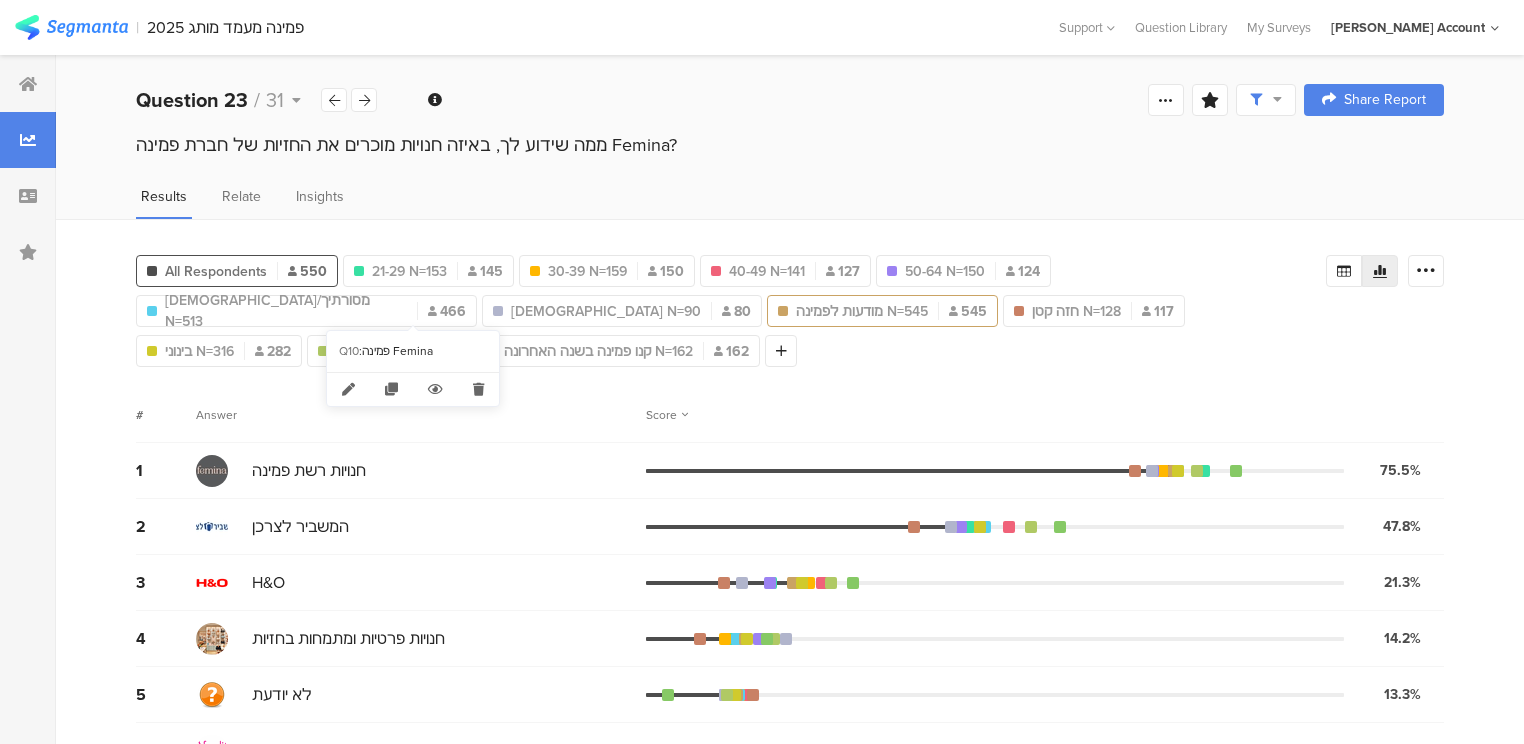 click on "מודעות לפמינה N=545" at bounding box center [862, 311] 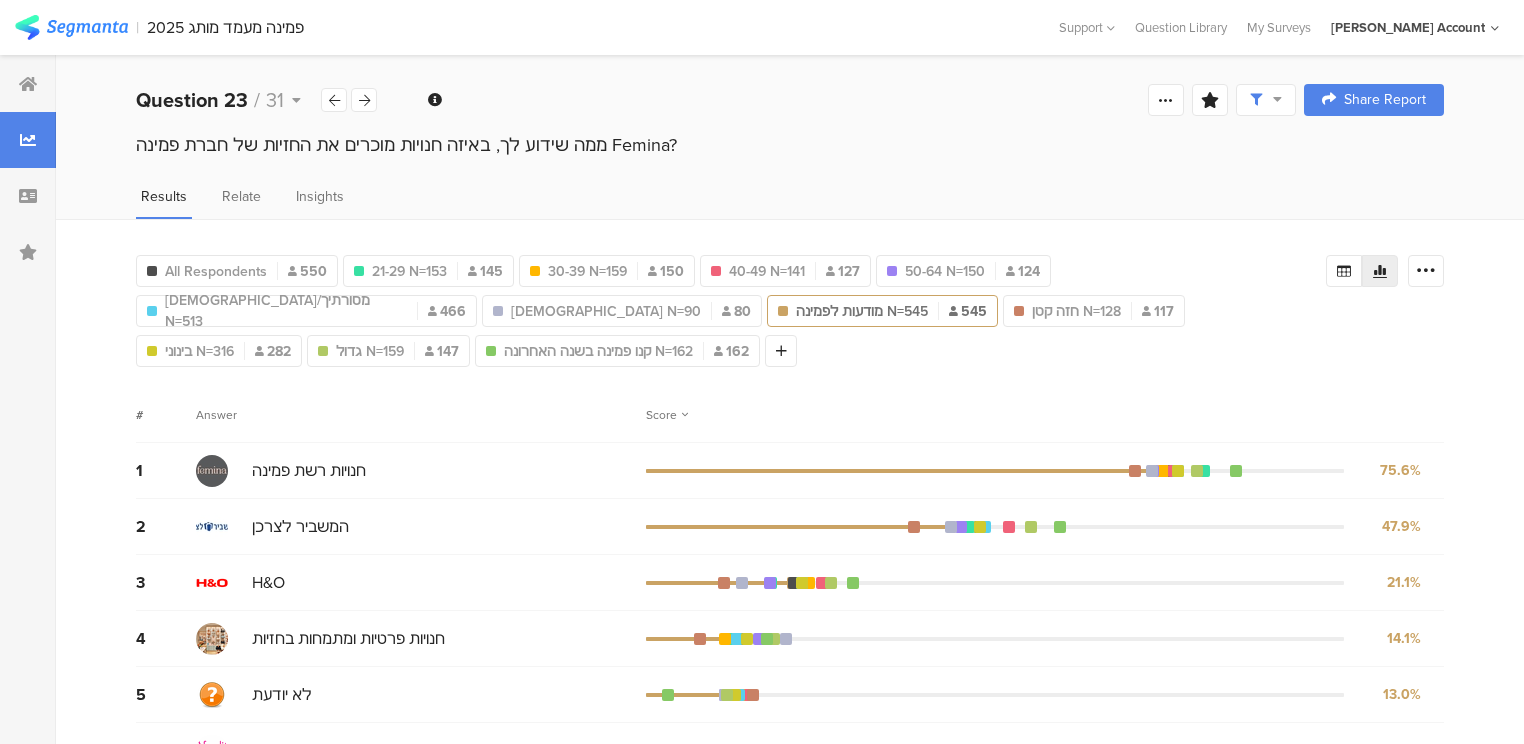 click on "מודעות לפמינה N=545       545" at bounding box center [882, 311] 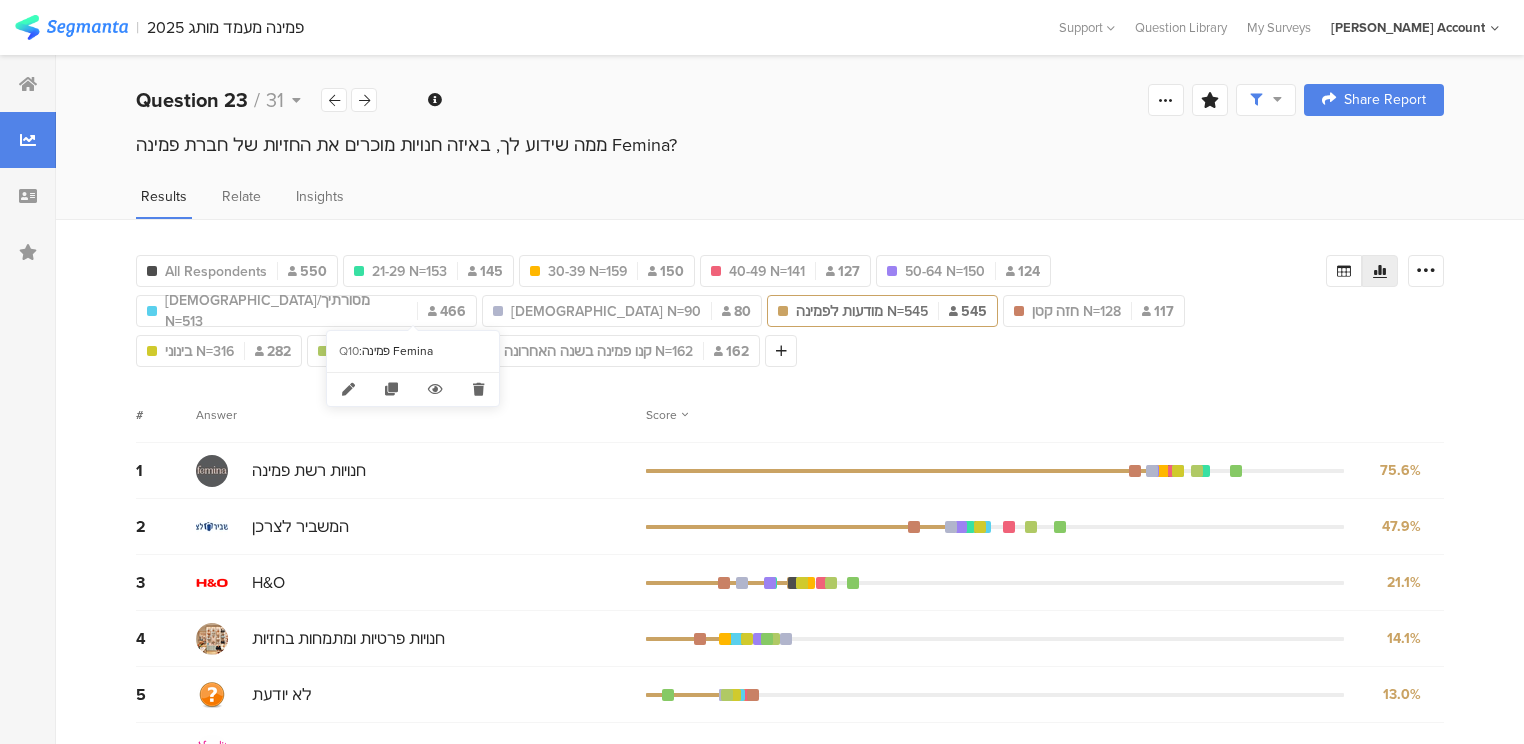click on "מודעות לפמינה N=545" at bounding box center [862, 311] 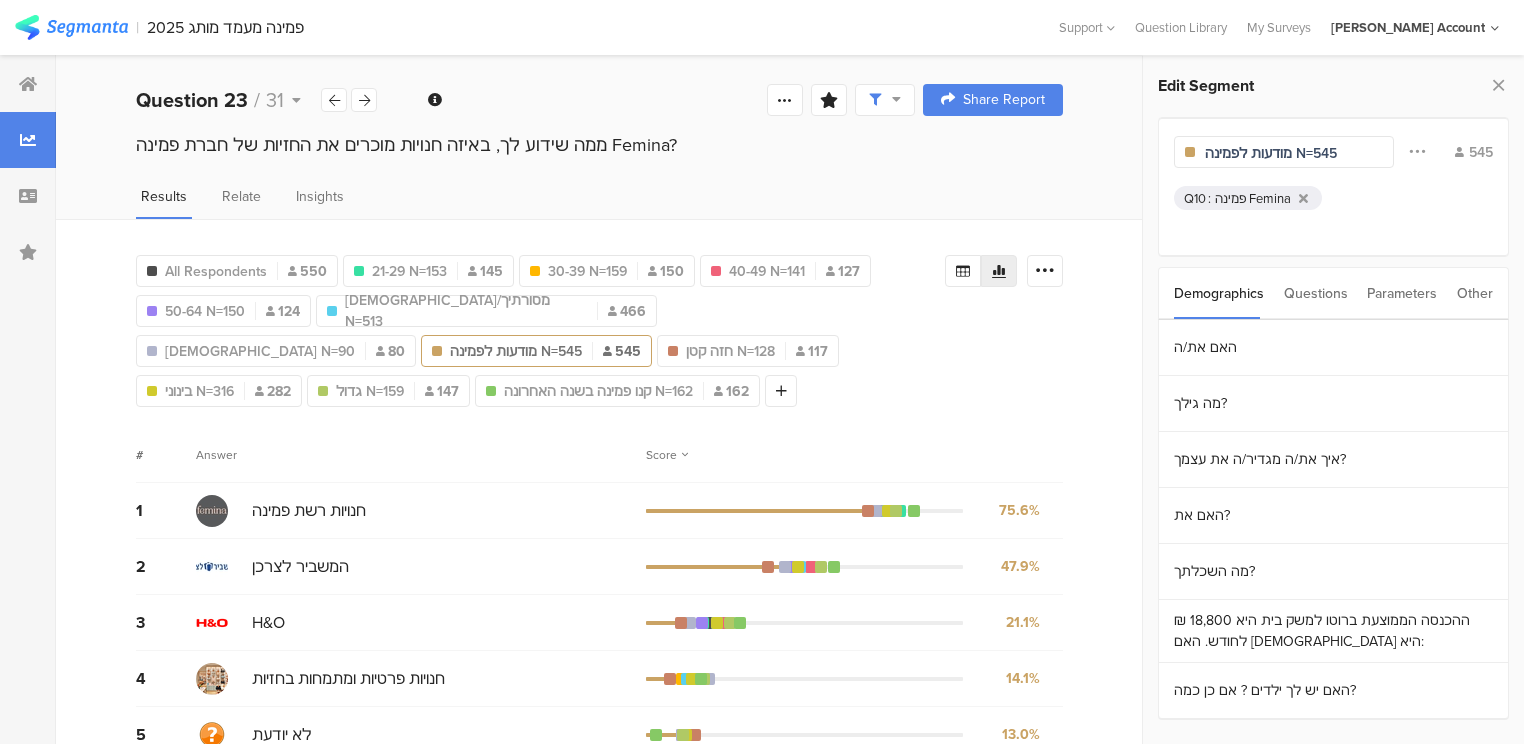 click on "Questions" at bounding box center (1316, 293) 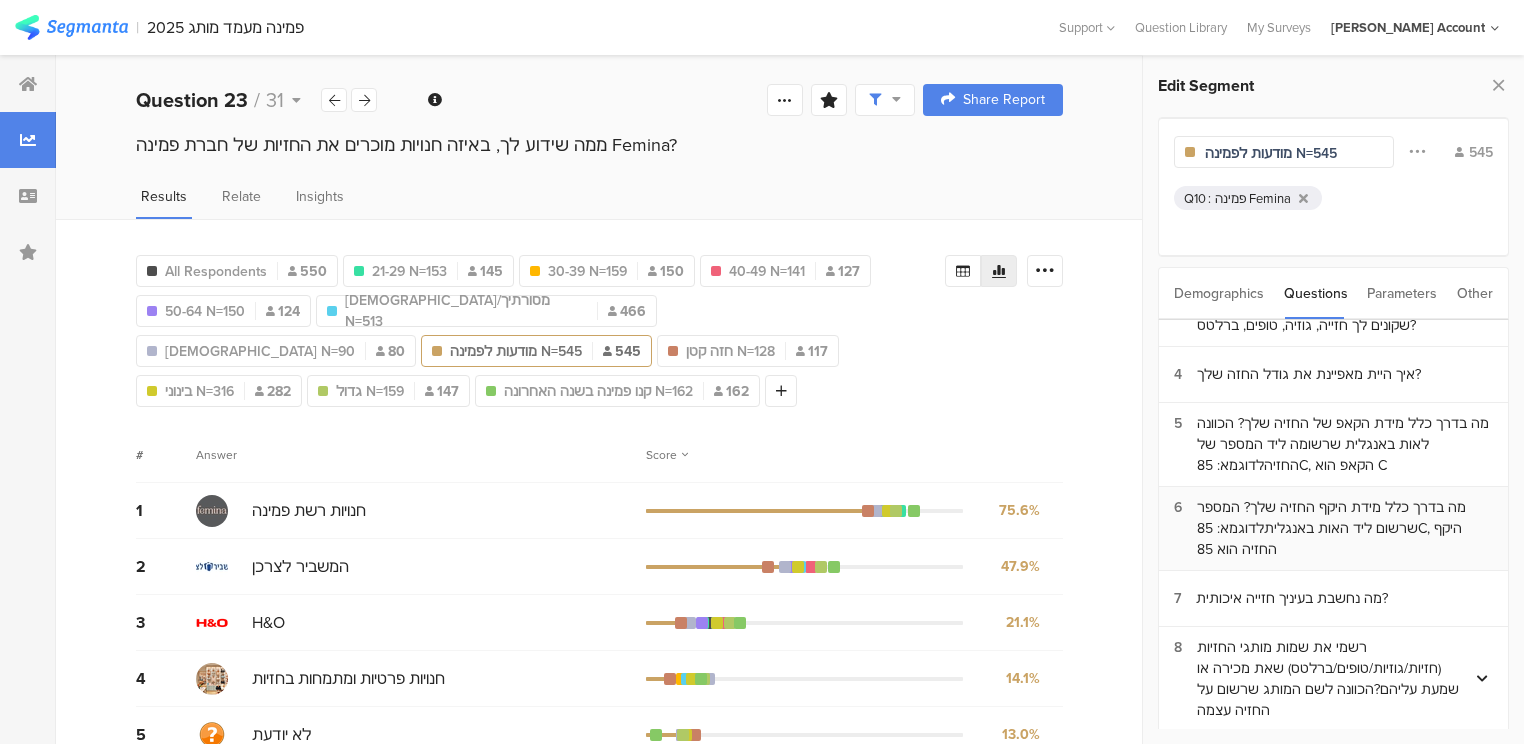 scroll, scrollTop: 240, scrollLeft: 0, axis: vertical 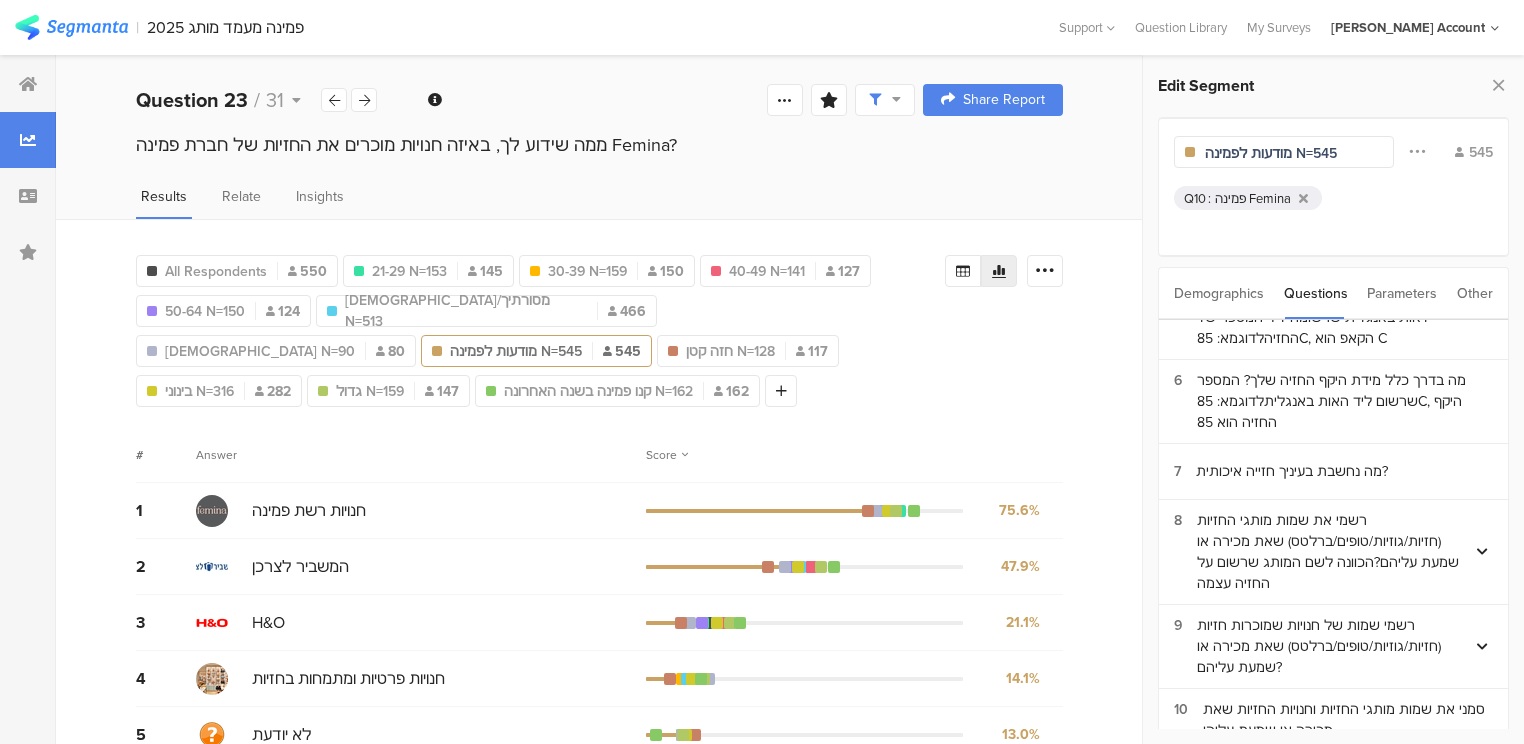click at bounding box center [1498, 85] 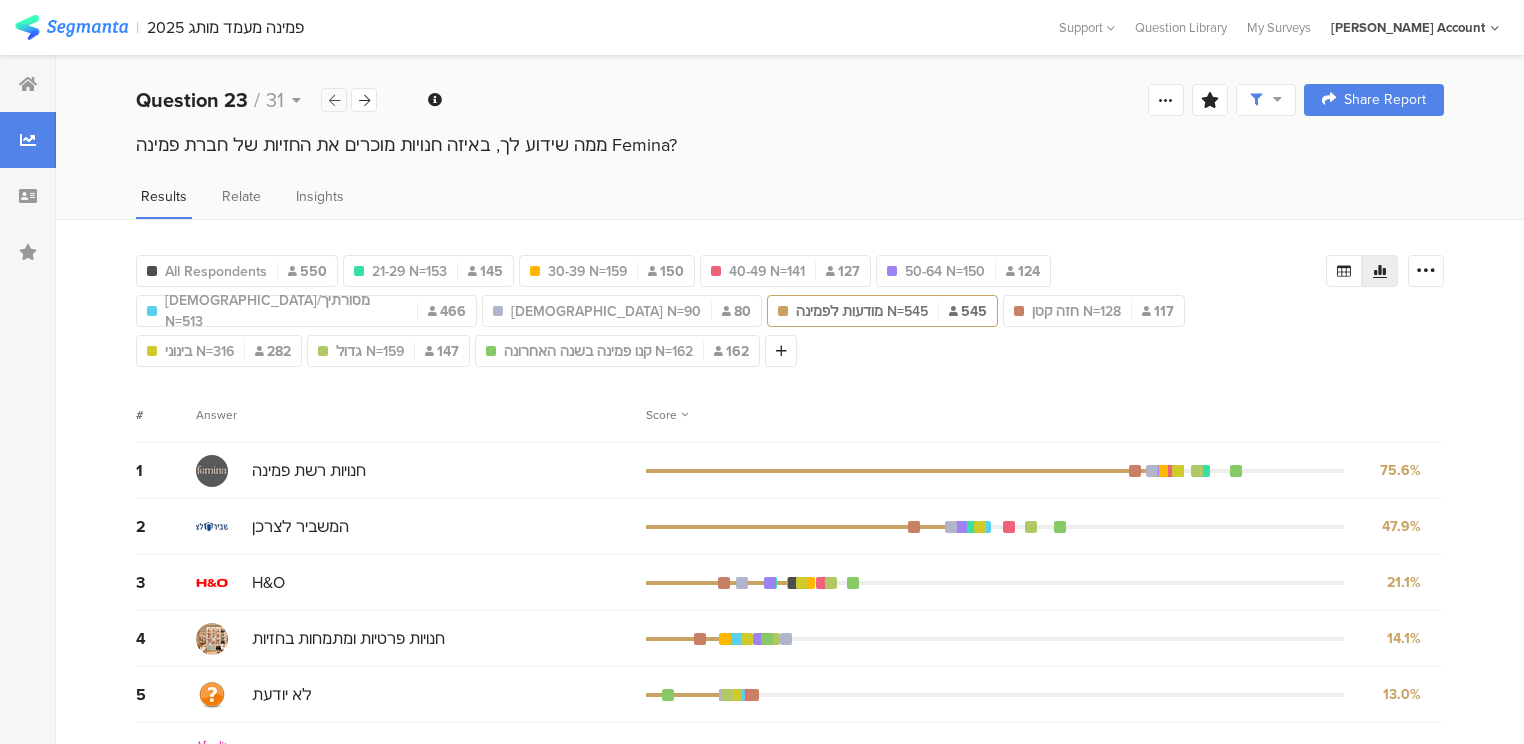 click at bounding box center [334, 100] 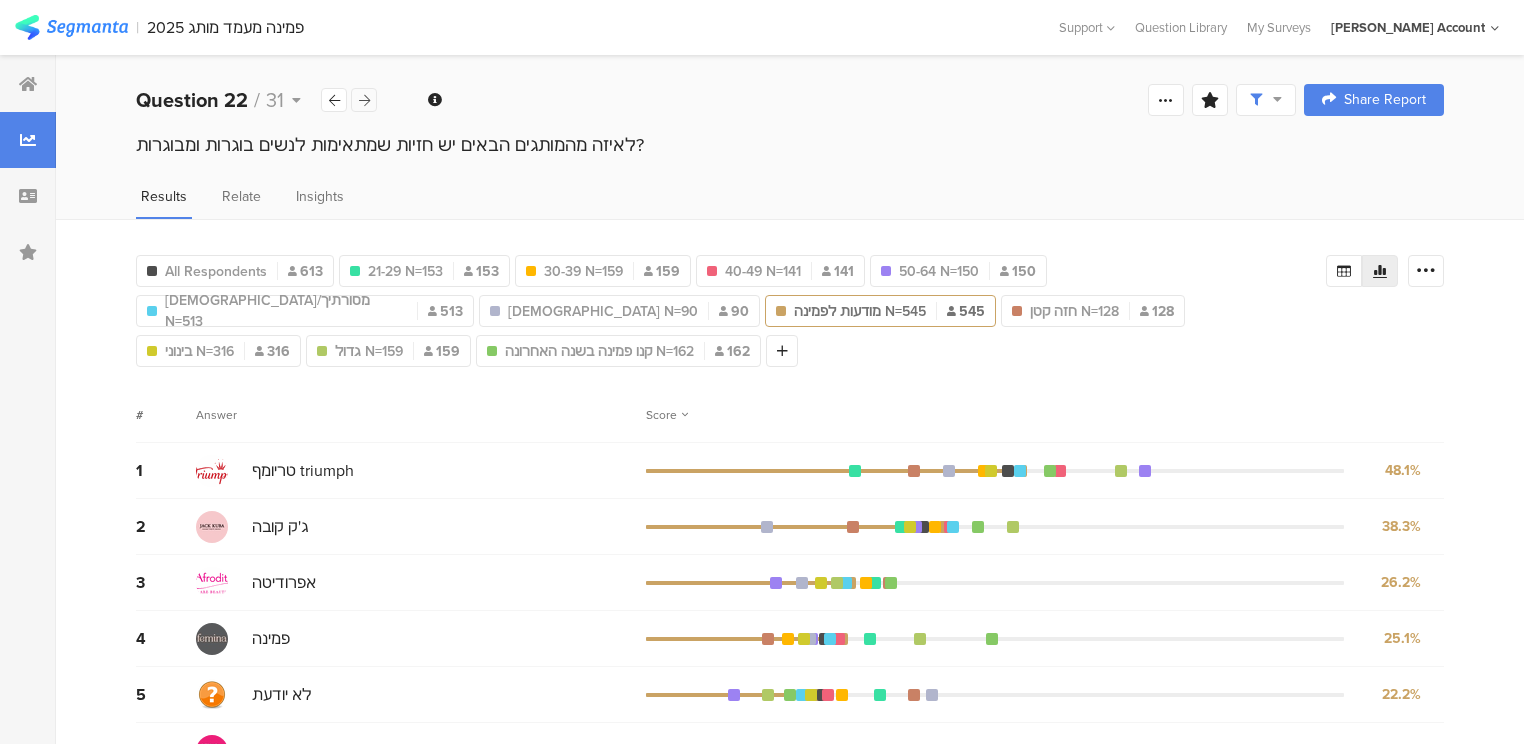click at bounding box center (364, 100) 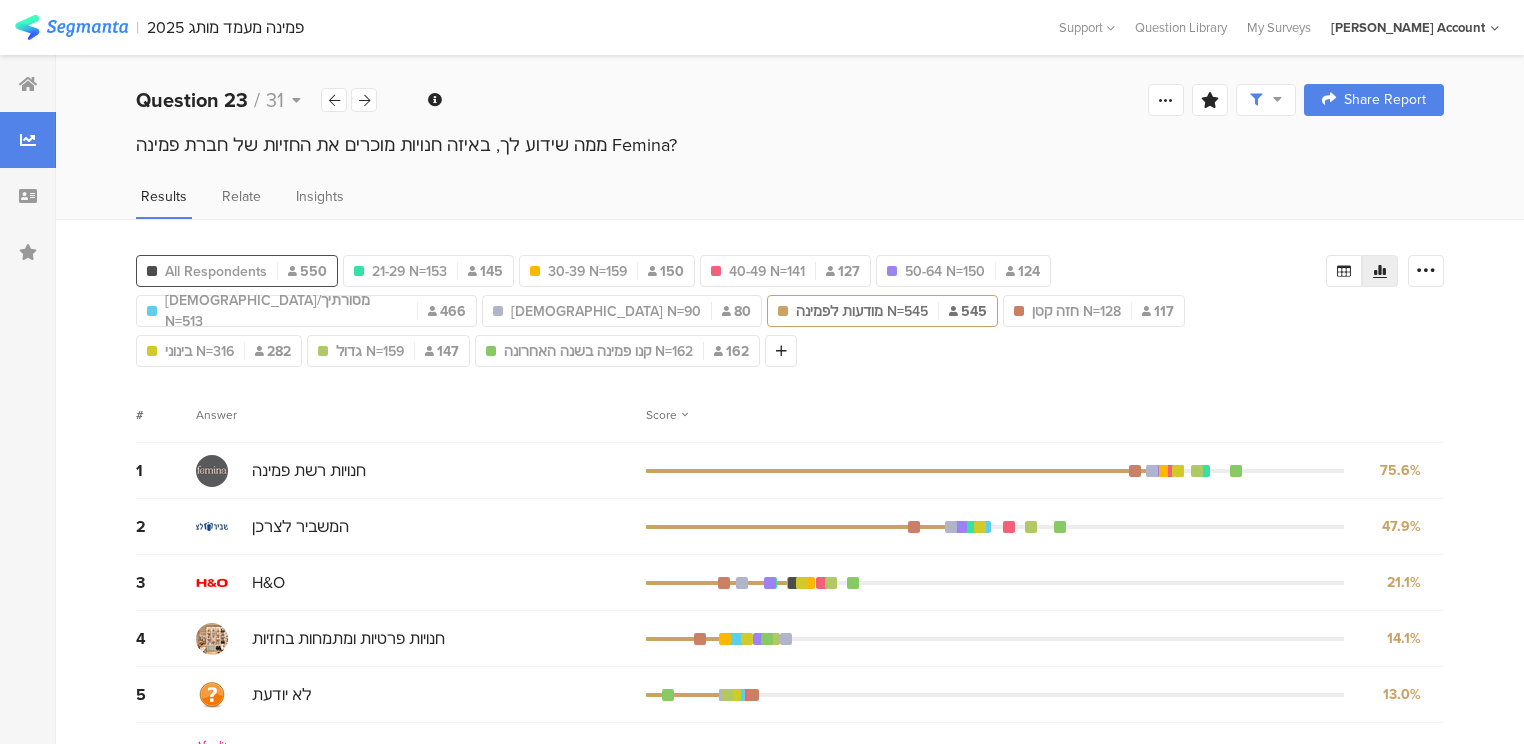 click on "All Respondents" at bounding box center (216, 271) 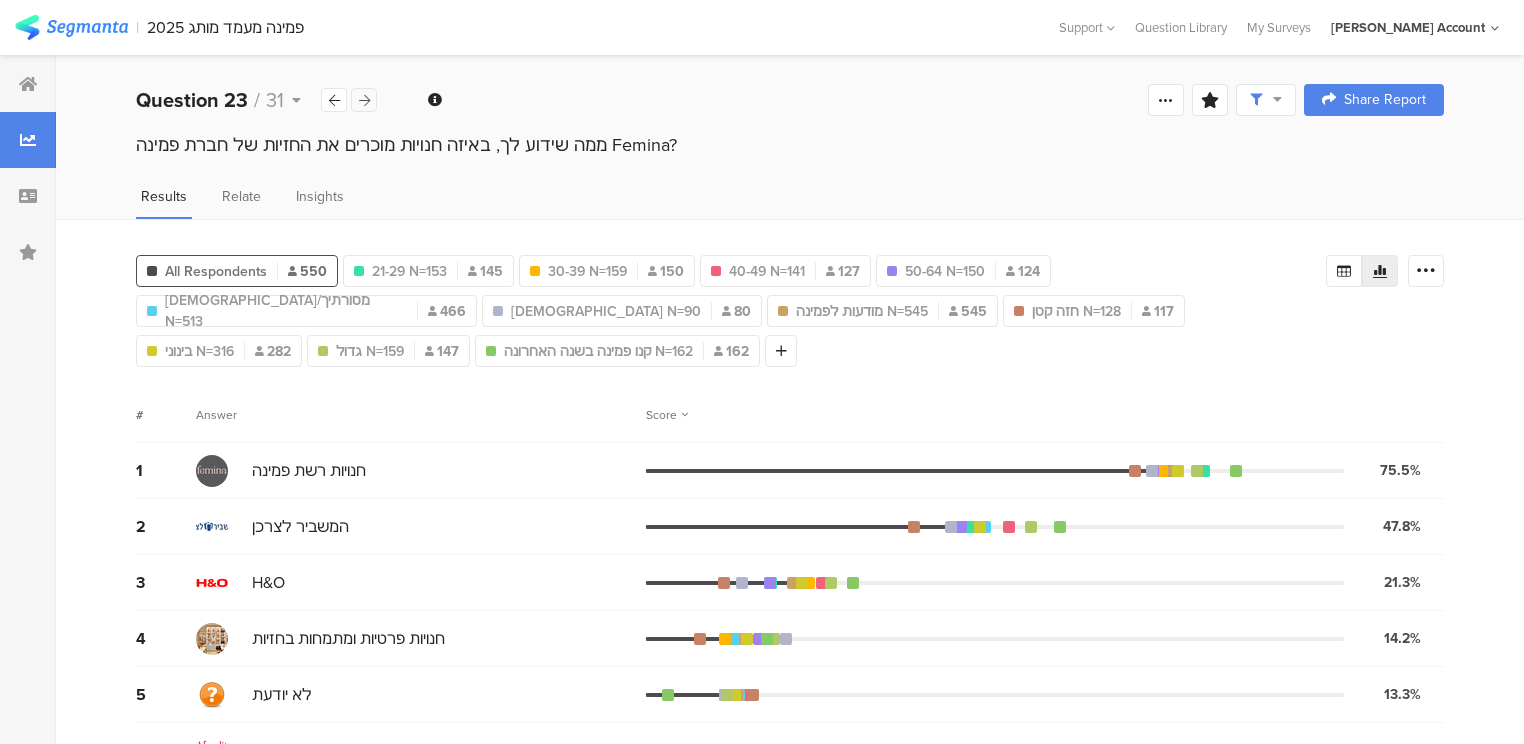 click at bounding box center (364, 100) 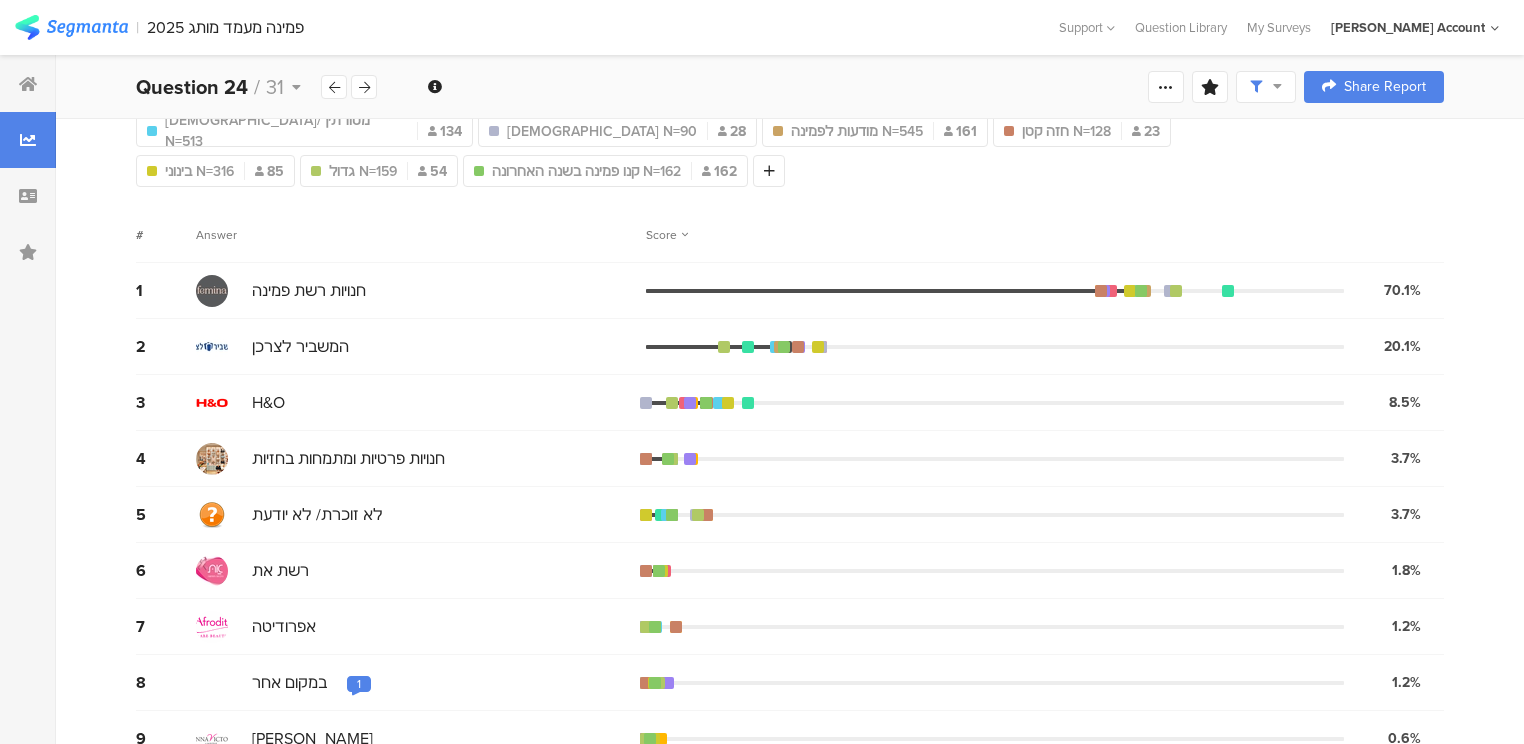 scroll, scrollTop: 215, scrollLeft: 0, axis: vertical 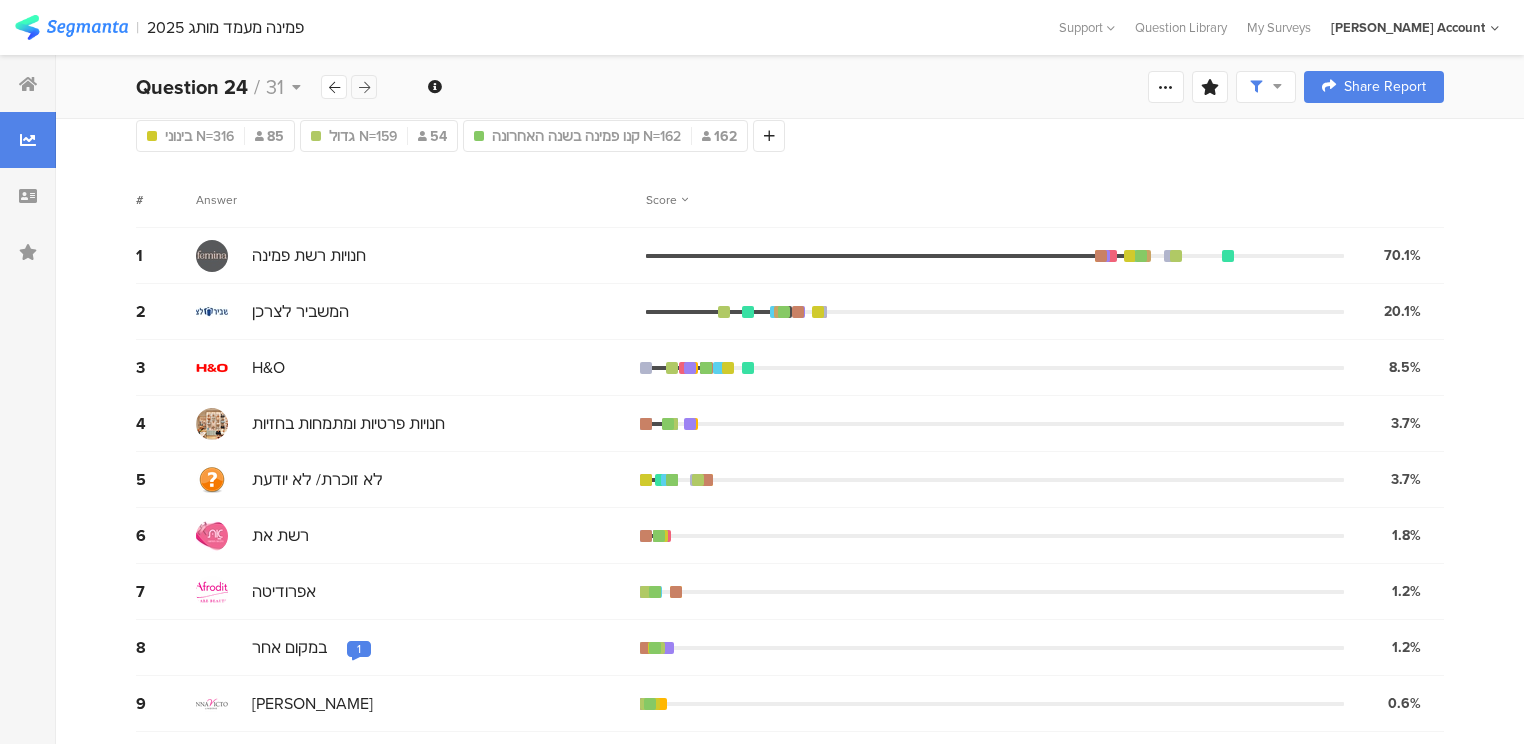 click at bounding box center [364, 87] 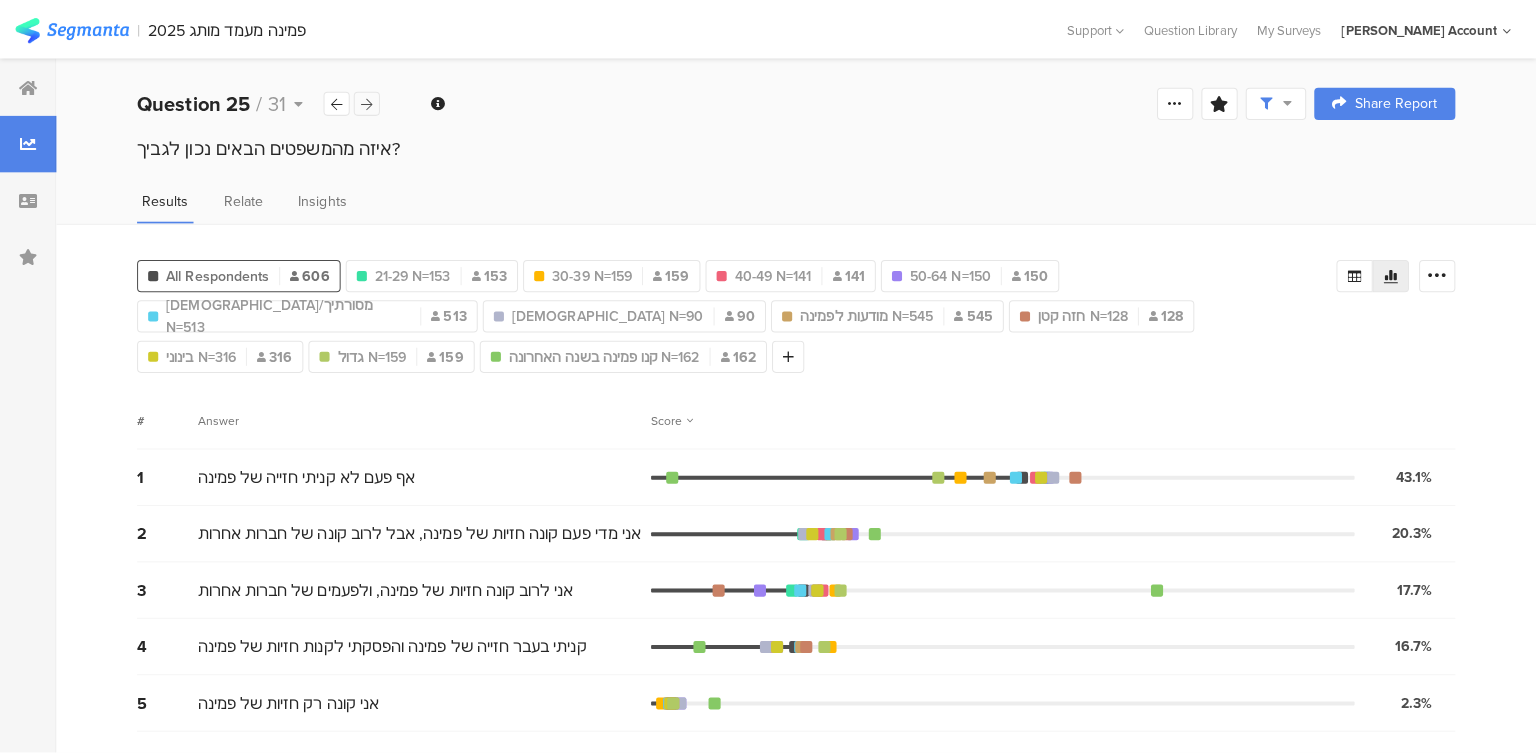 scroll, scrollTop: 0, scrollLeft: 0, axis: both 